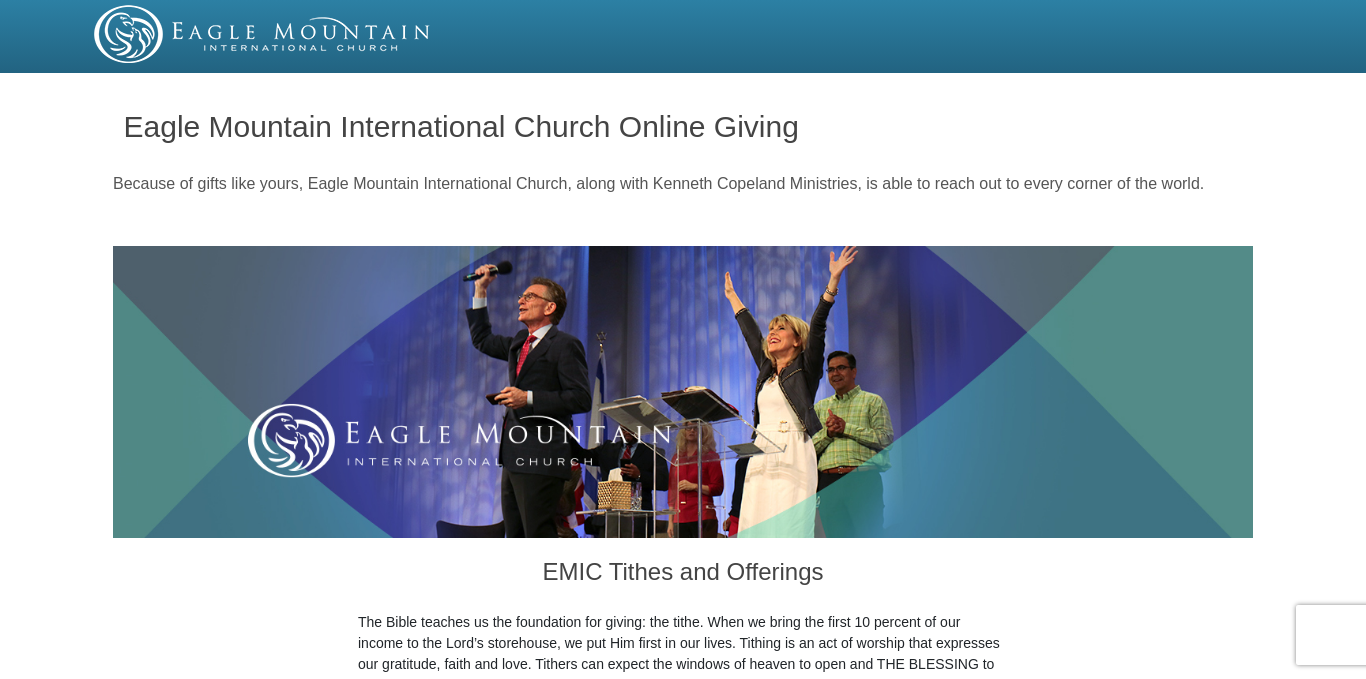 scroll, scrollTop: 0, scrollLeft: 0, axis: both 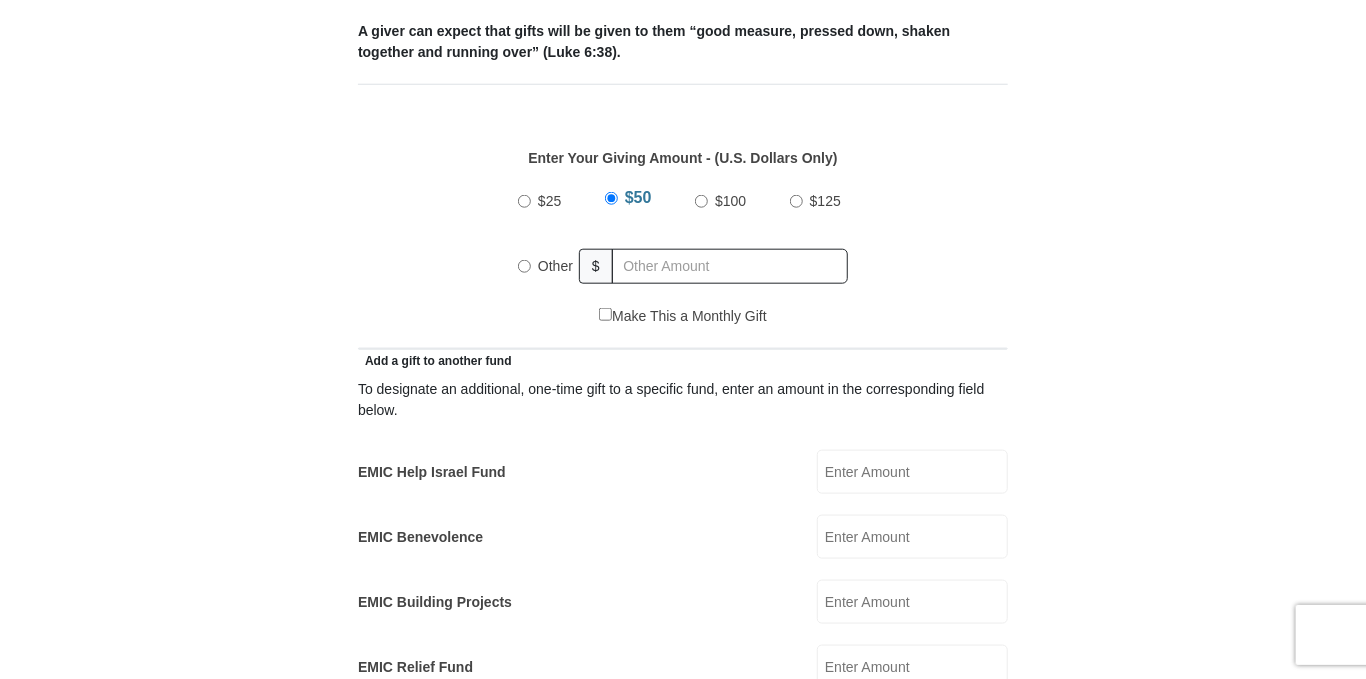 click on "Other" at bounding box center [524, 266] 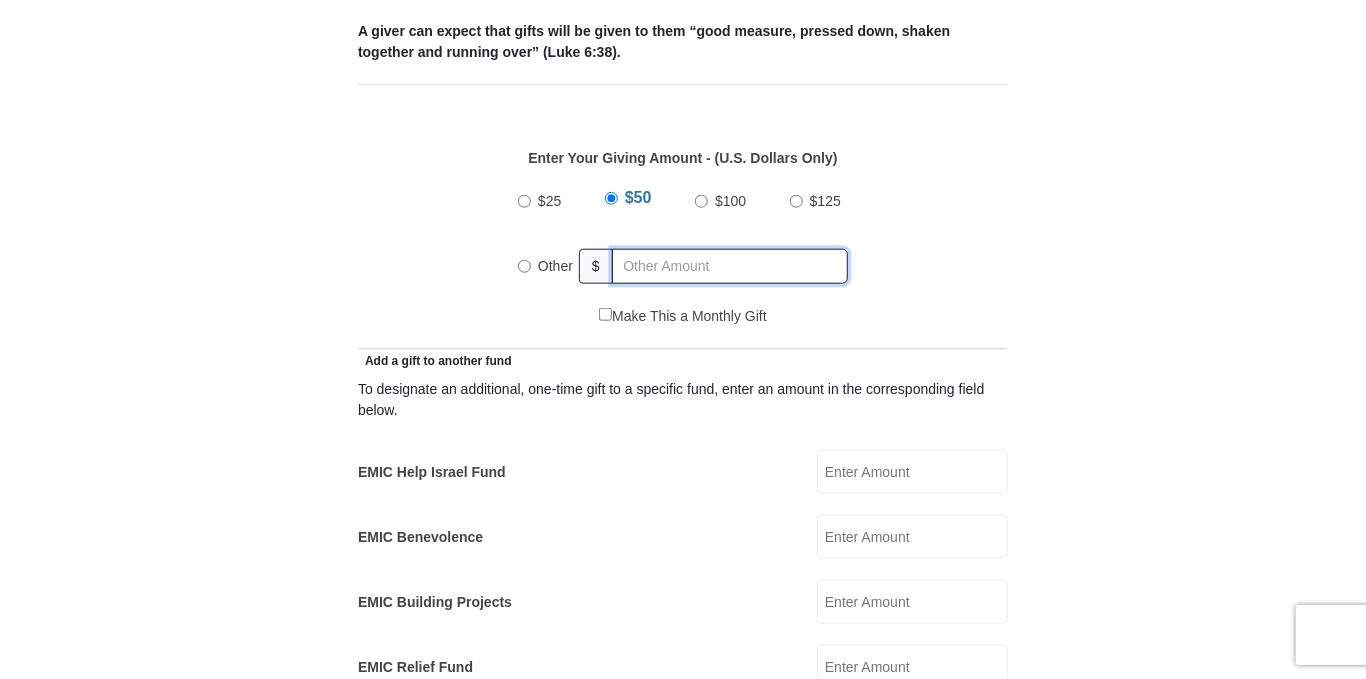 radio on "true" 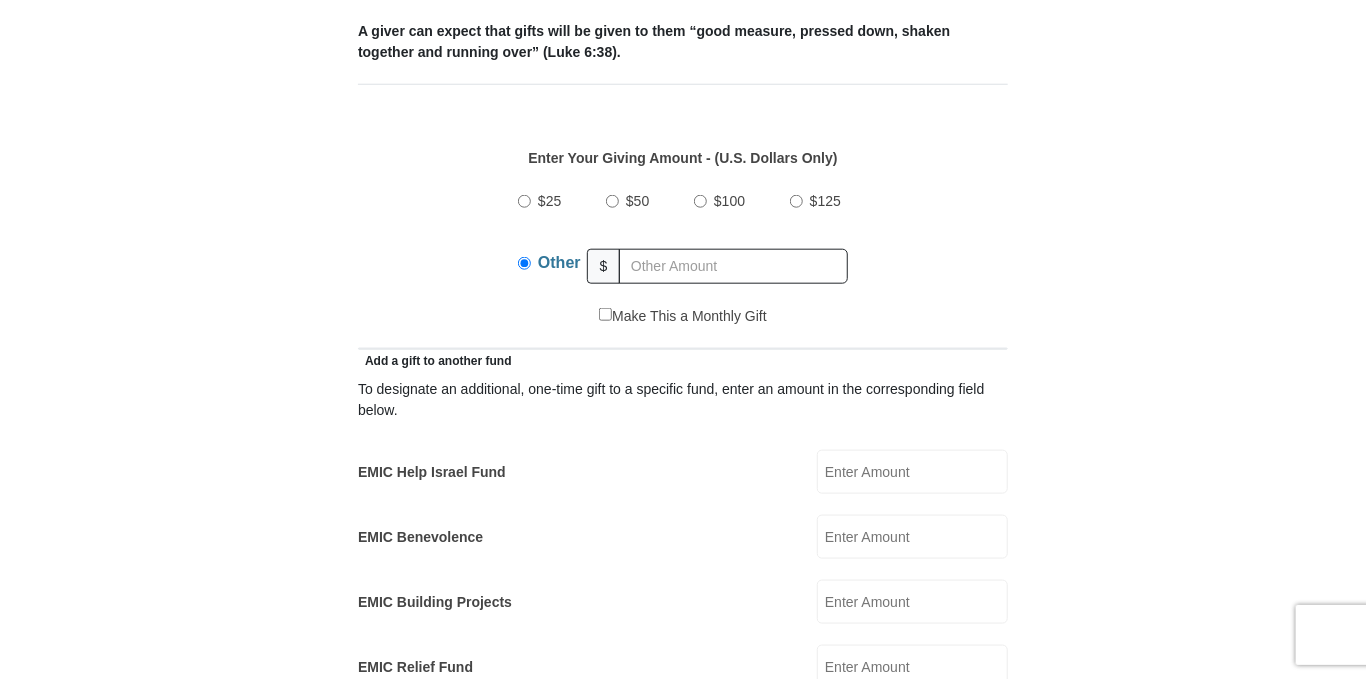click on "EMIC Benevolence" at bounding box center [912, 537] 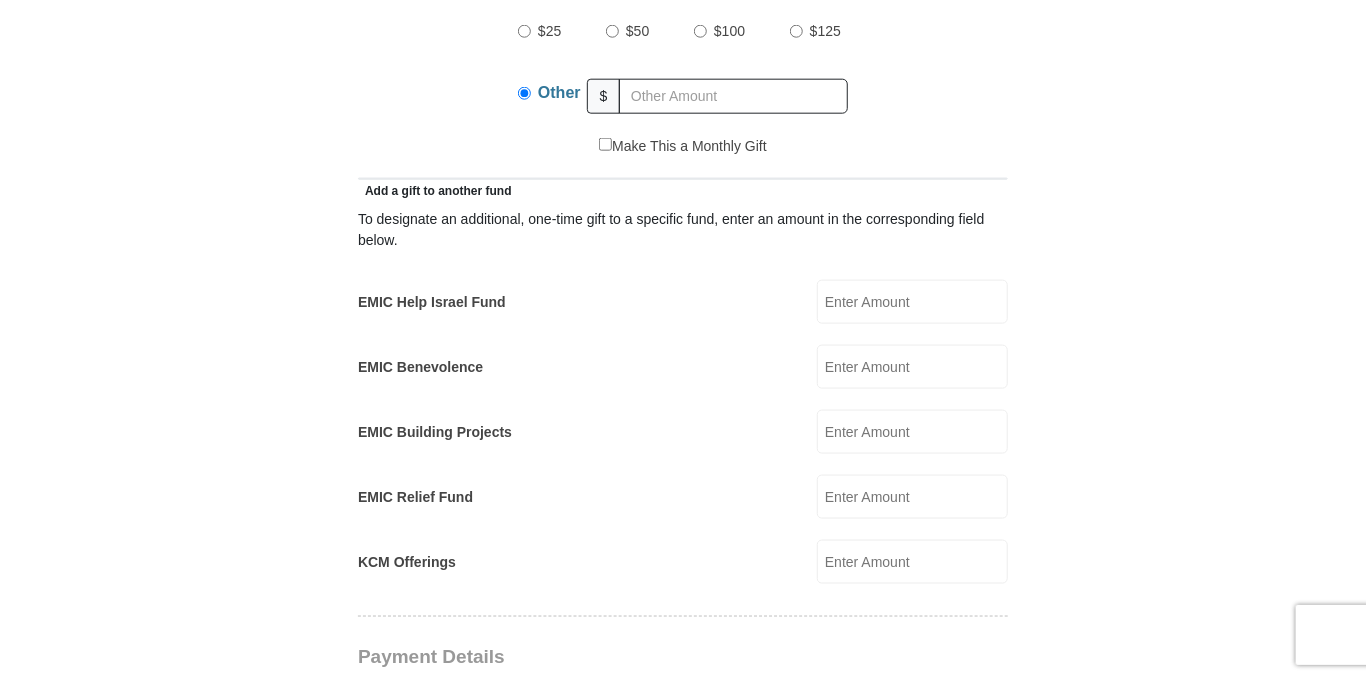 scroll, scrollTop: 1003, scrollLeft: 0, axis: vertical 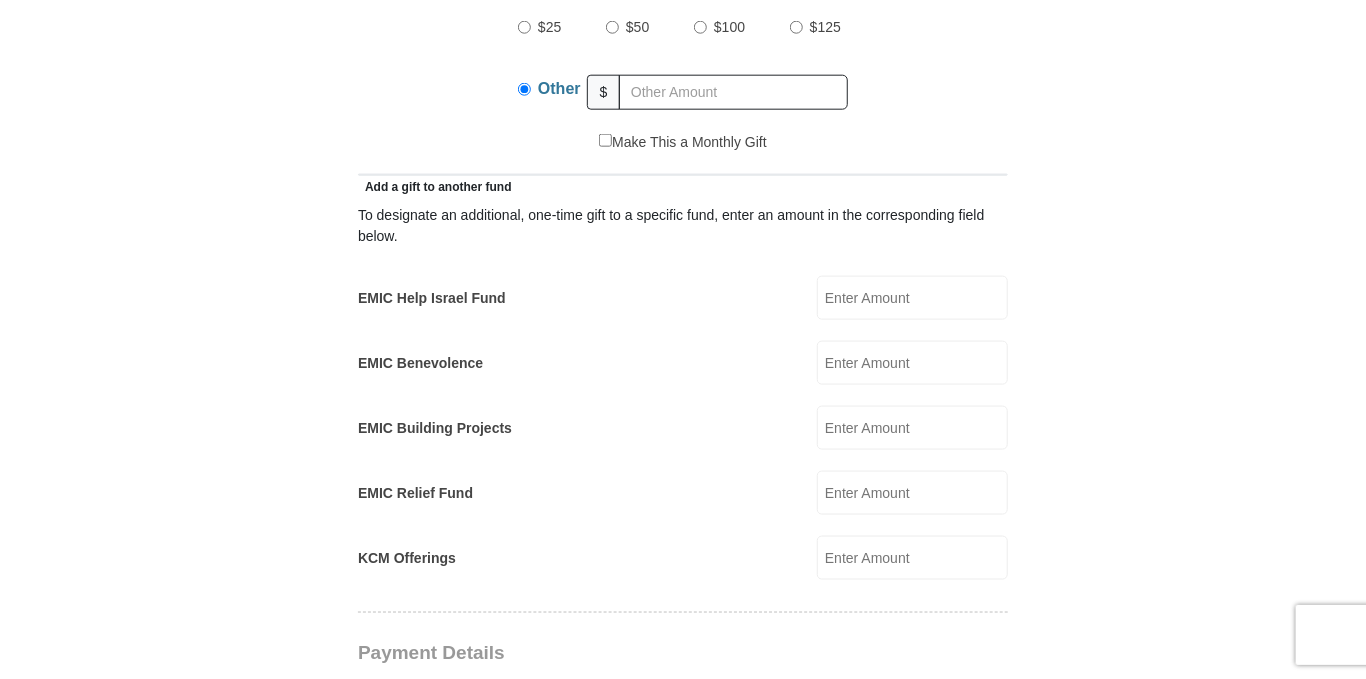 click on "KCM Offerings" at bounding box center [912, 558] 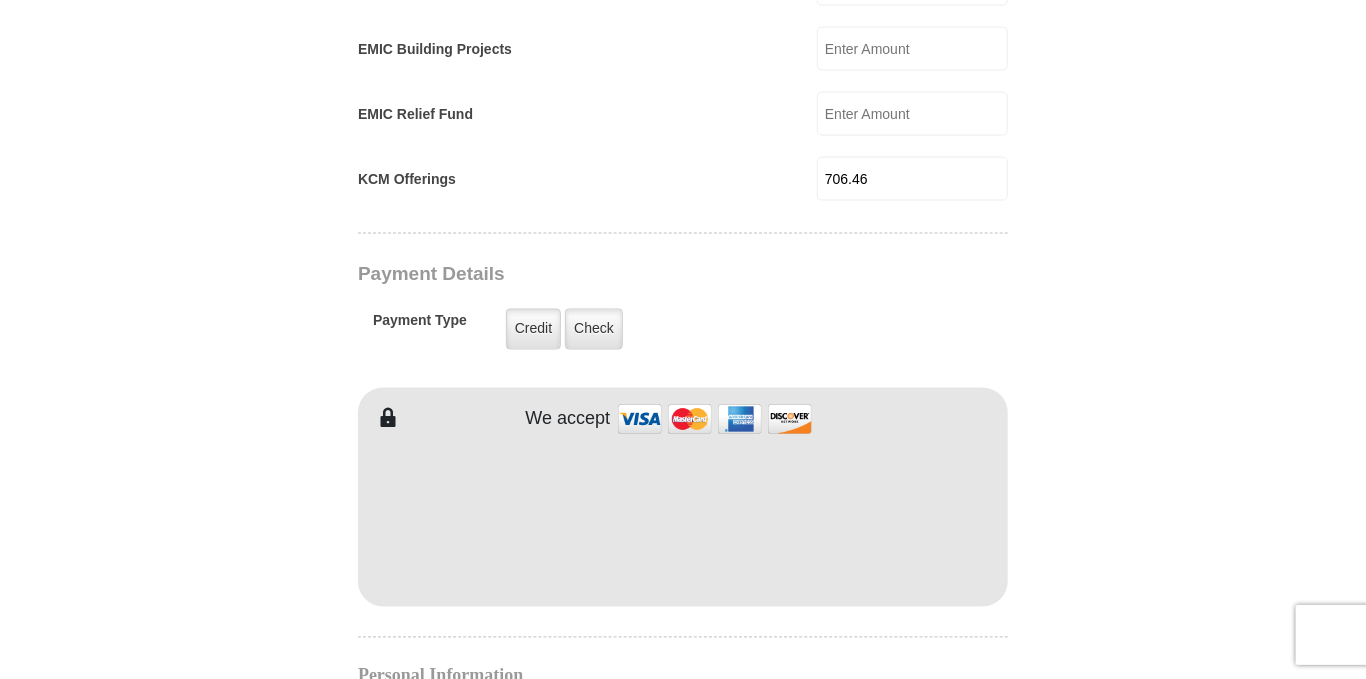 scroll, scrollTop: 1387, scrollLeft: 0, axis: vertical 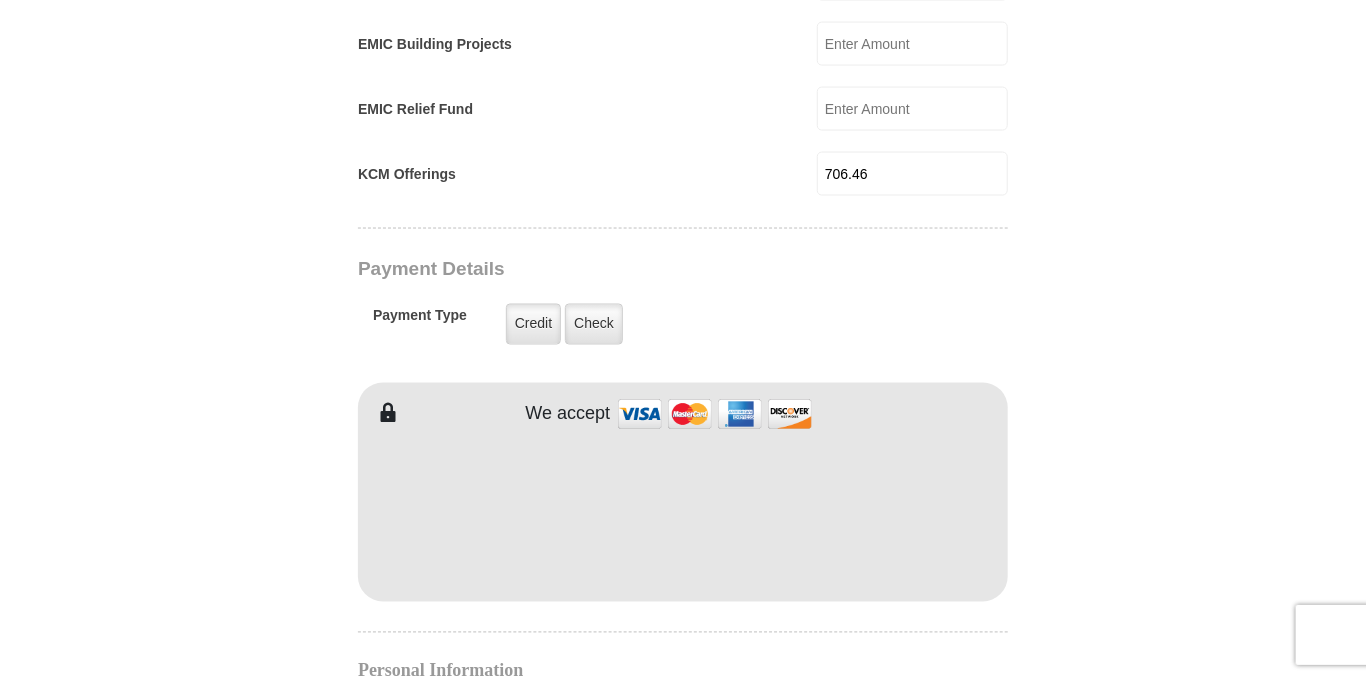 type on "706.46" 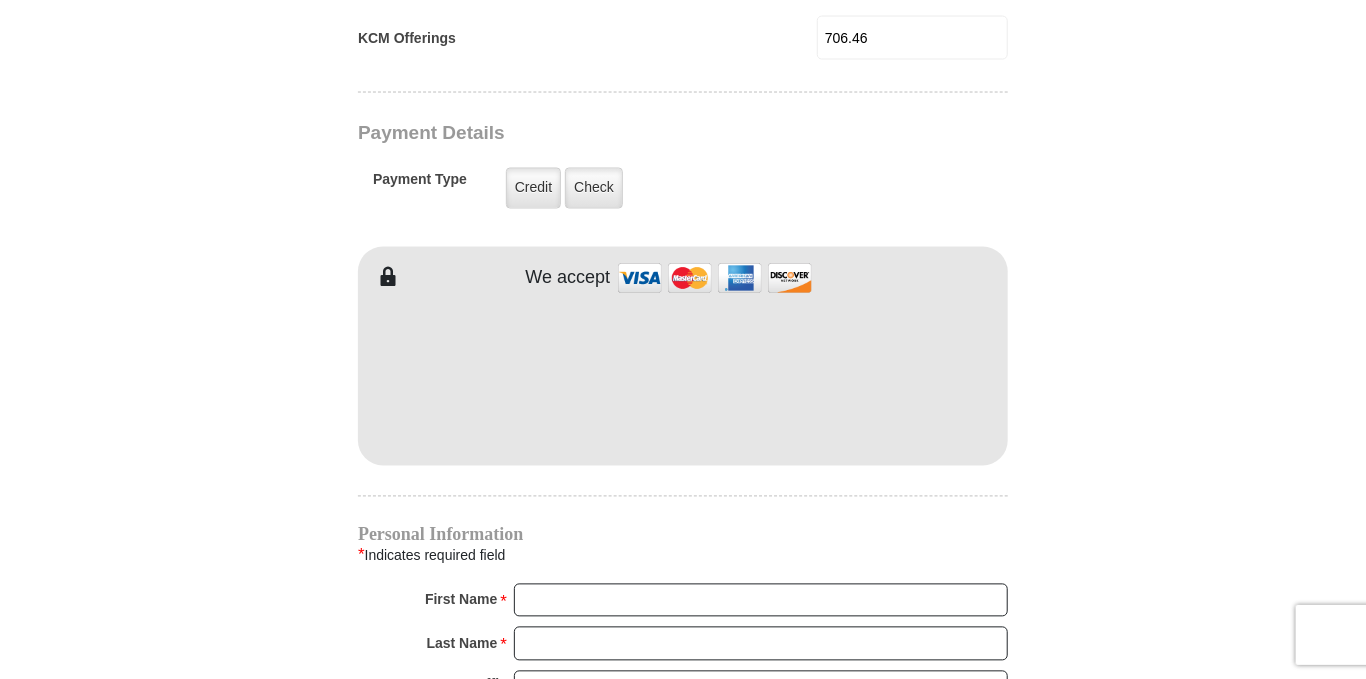 scroll, scrollTop: 1617, scrollLeft: 0, axis: vertical 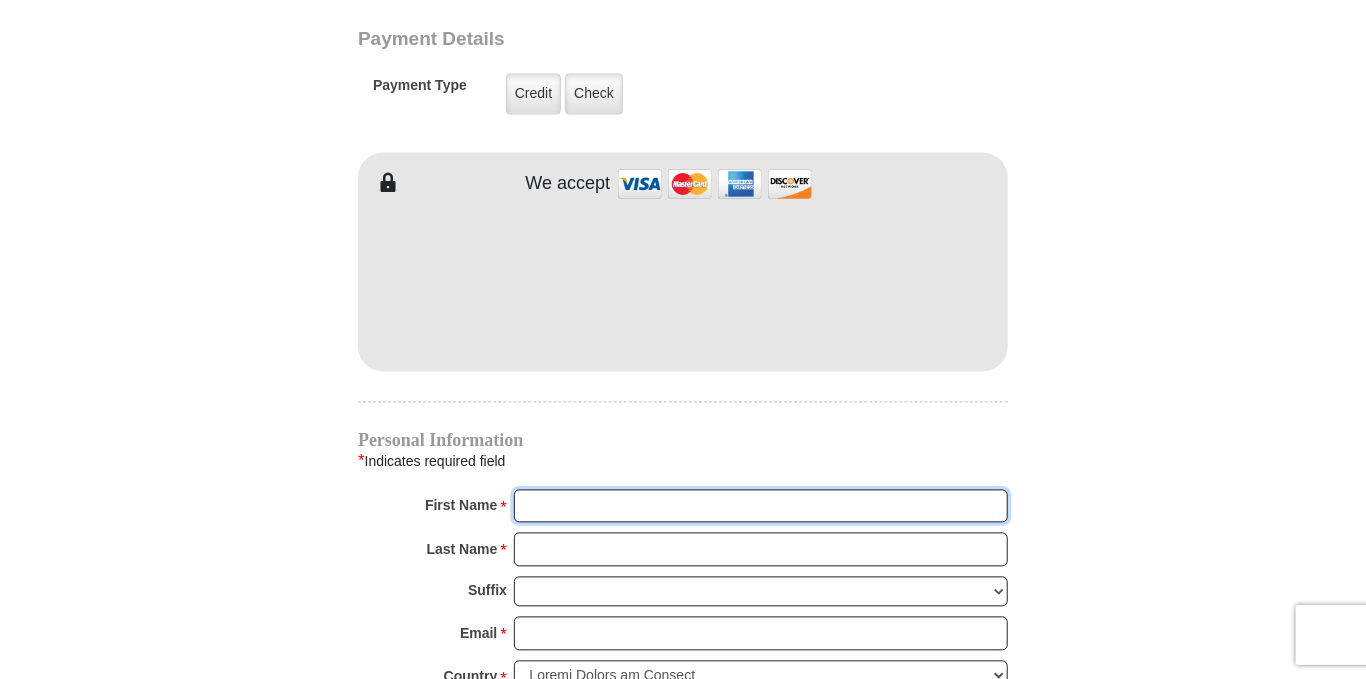 click on "First Name
*" at bounding box center (761, 507) 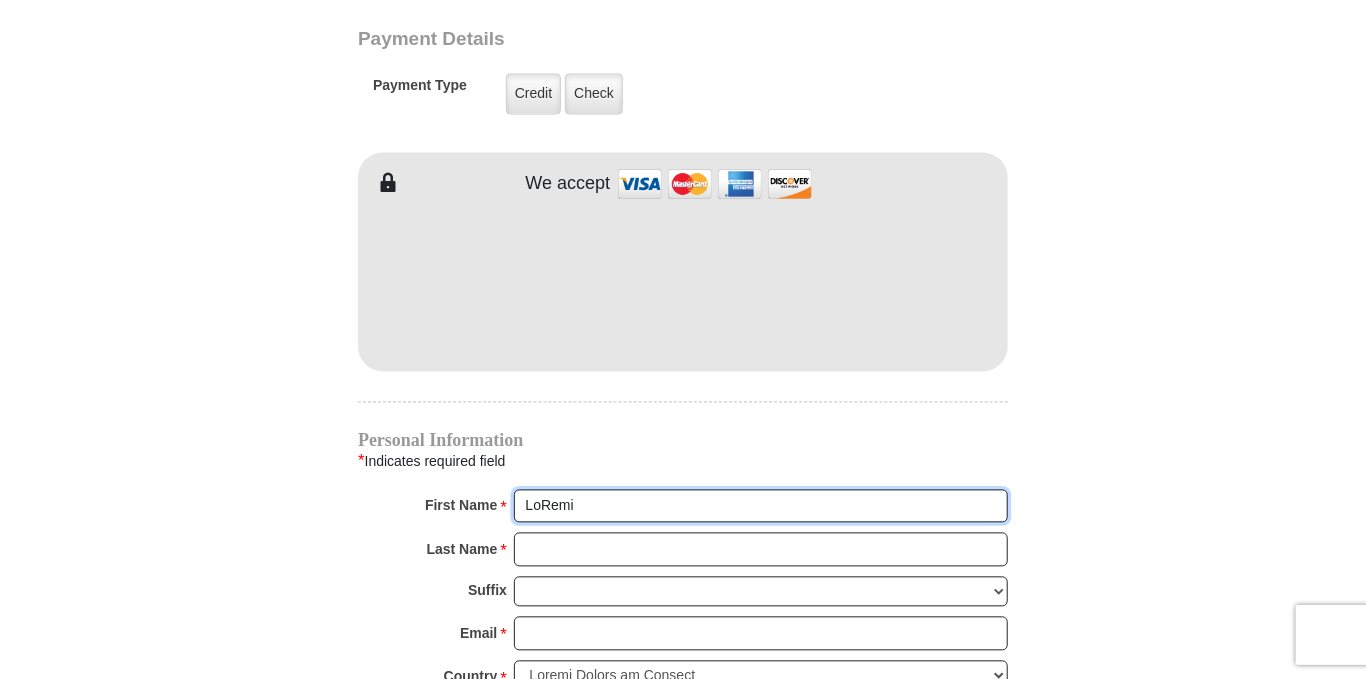 type on "LoRemi" 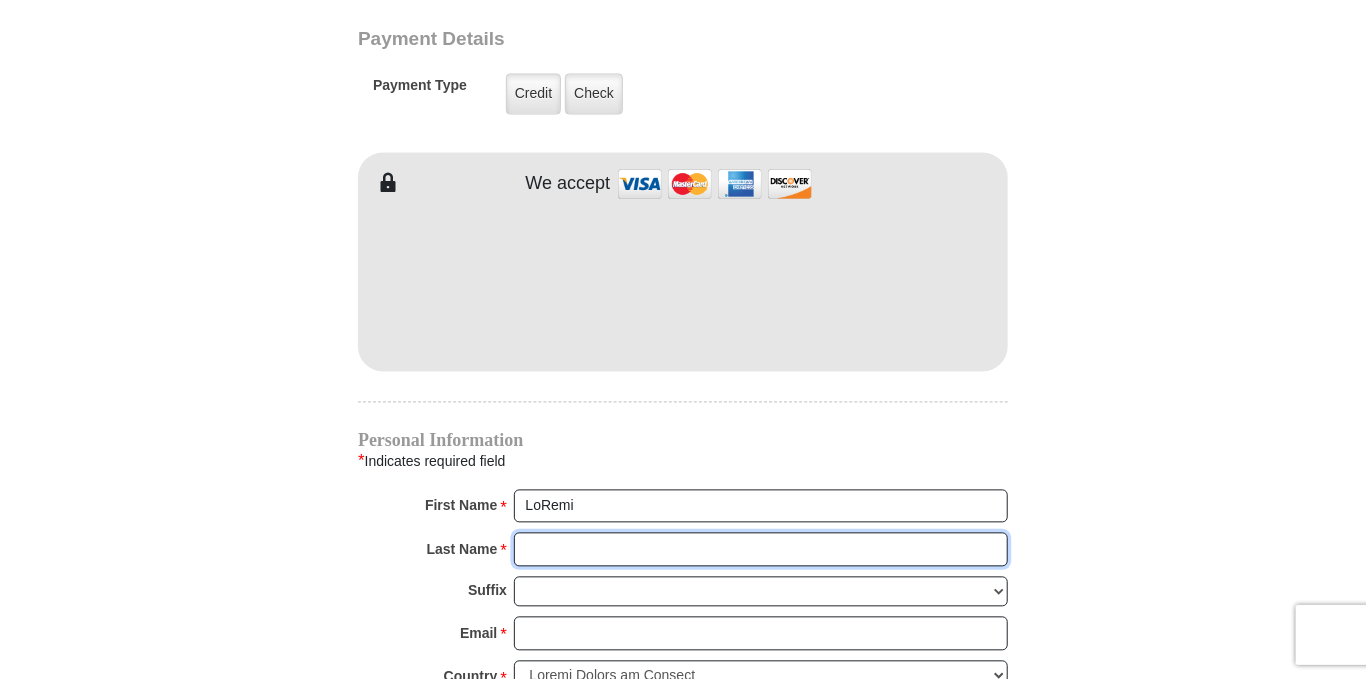 click on "Last Name
*" at bounding box center (761, 550) 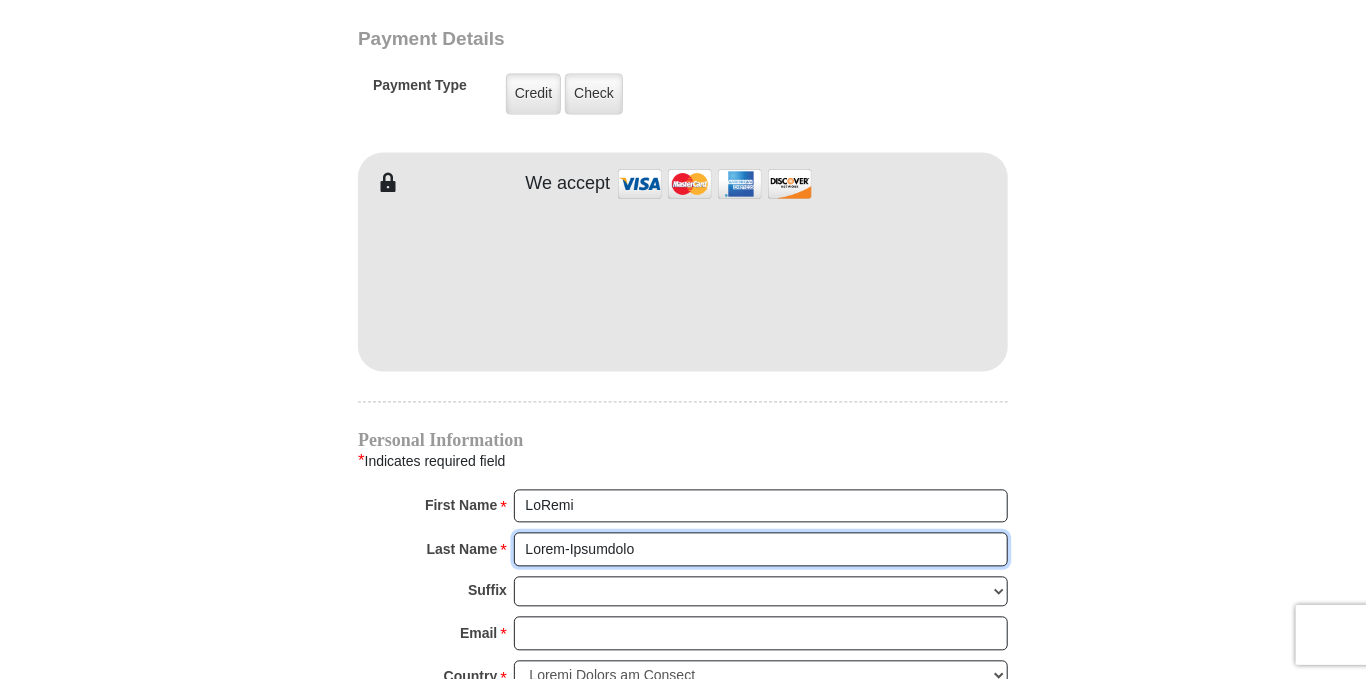 type on "Lorem-Ipsumdolo" 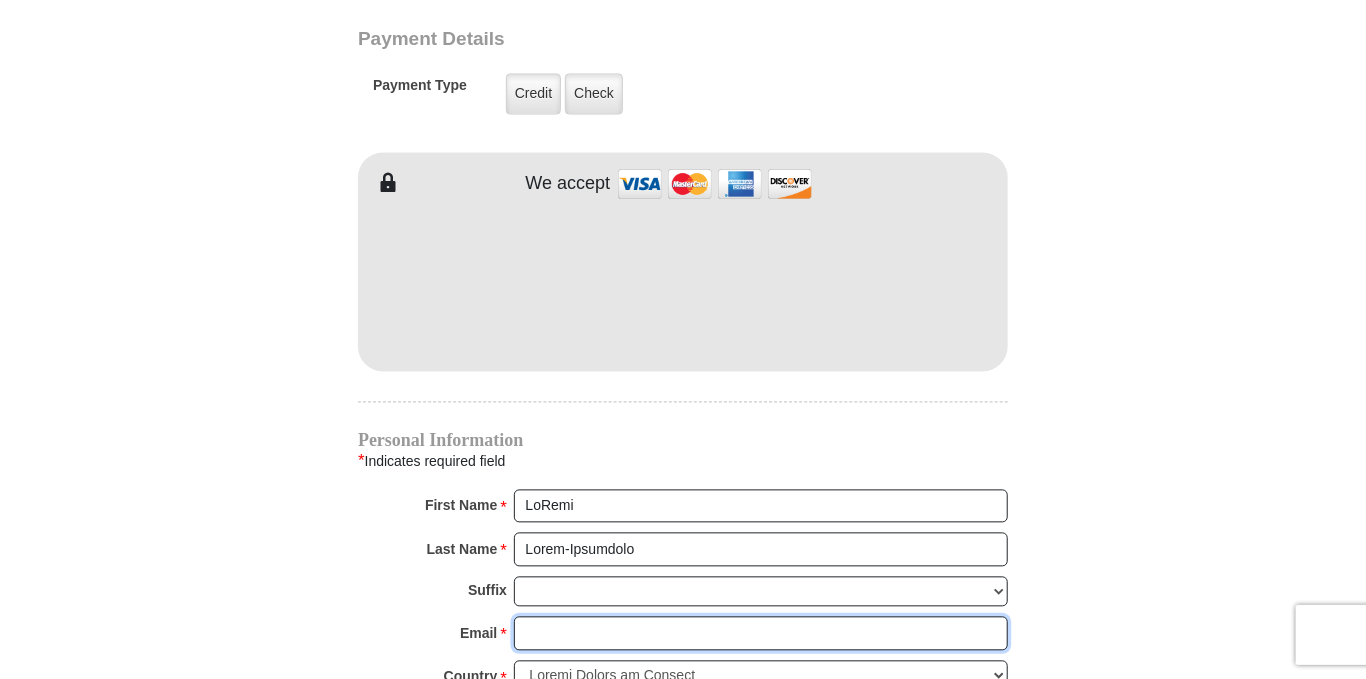 click on "Email
*" at bounding box center [761, 634] 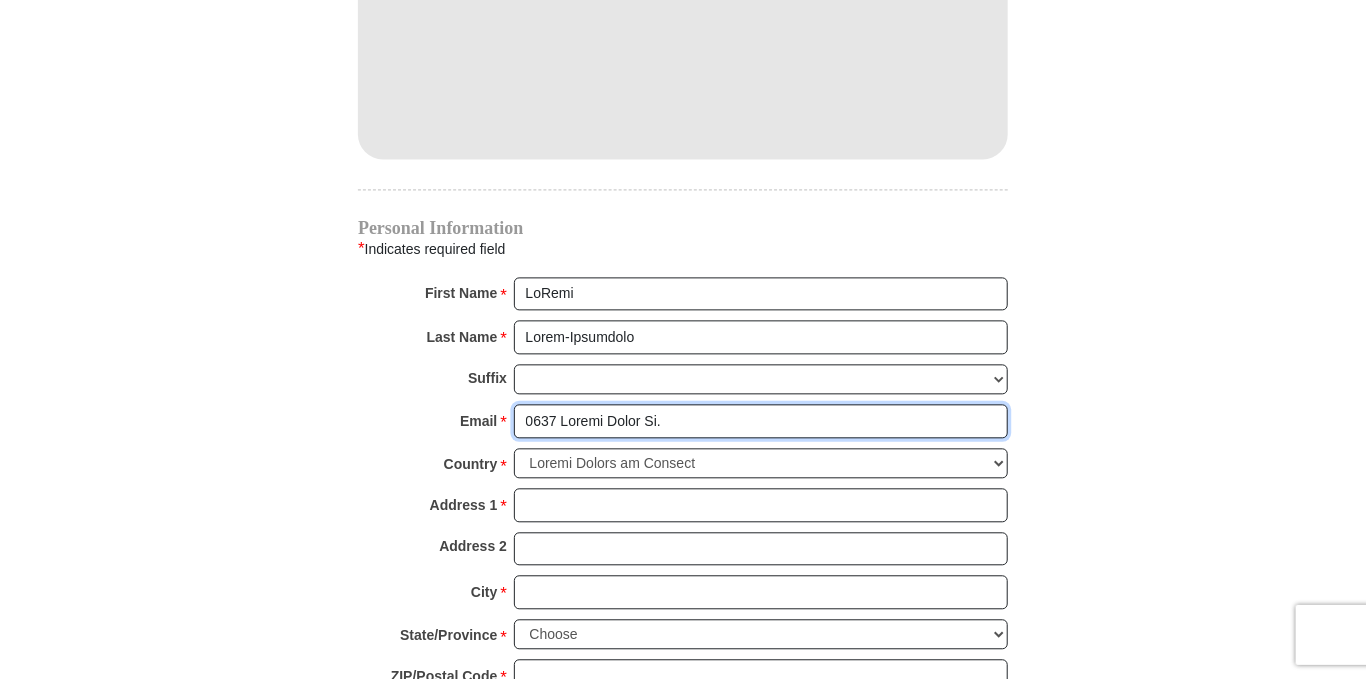 scroll, scrollTop: 1835, scrollLeft: 0, axis: vertical 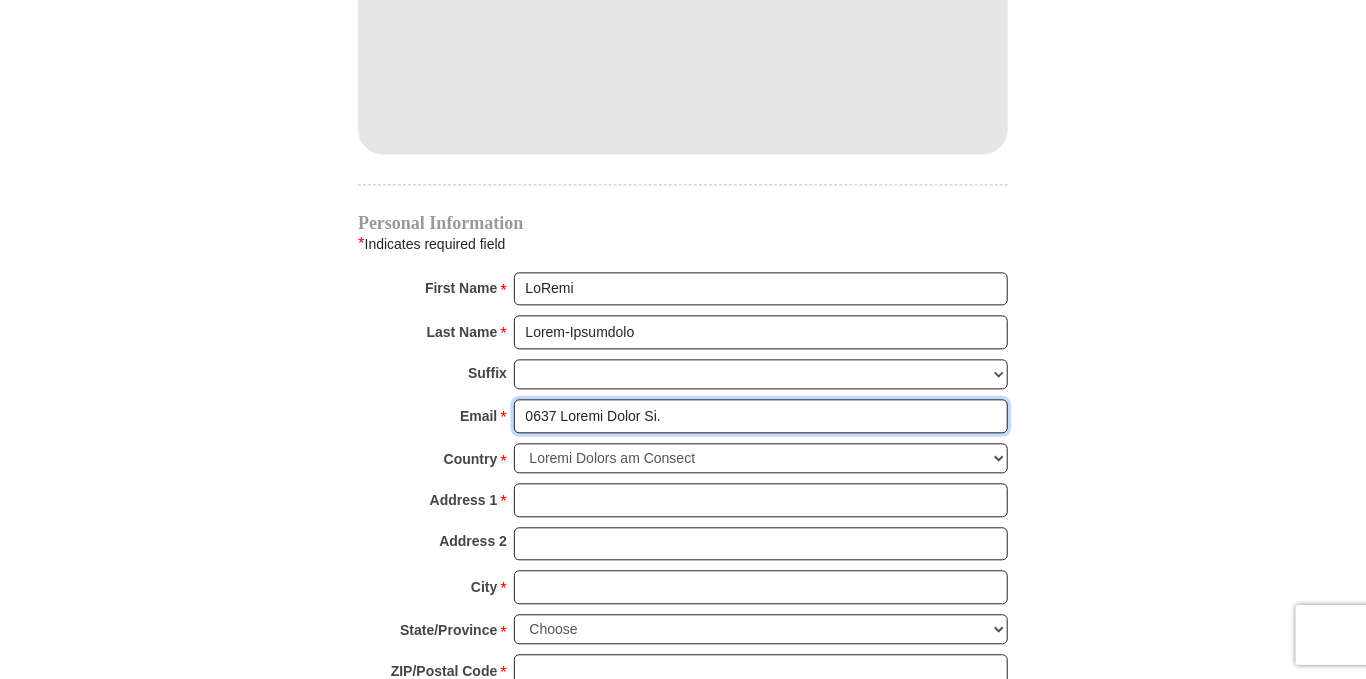 drag, startPoint x: 676, startPoint y: 407, endPoint x: 469, endPoint y: 434, distance: 208.75345 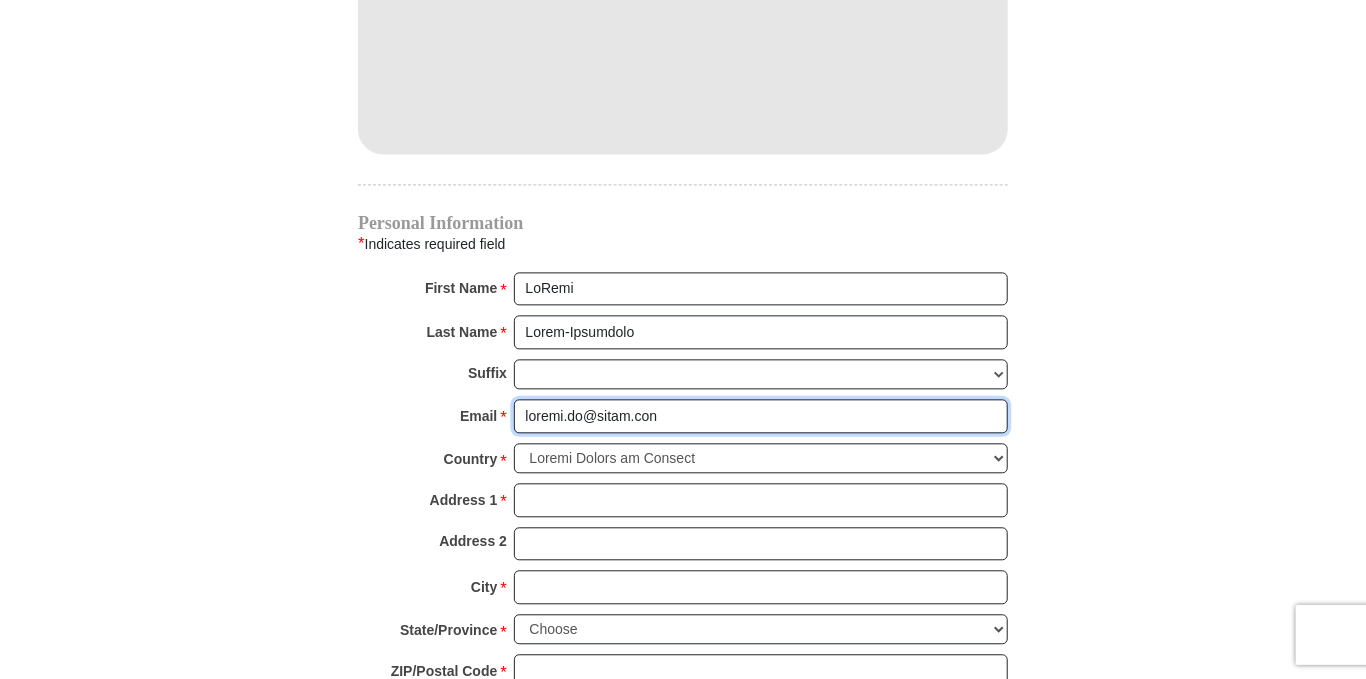type on "loremi.do@sitam.con" 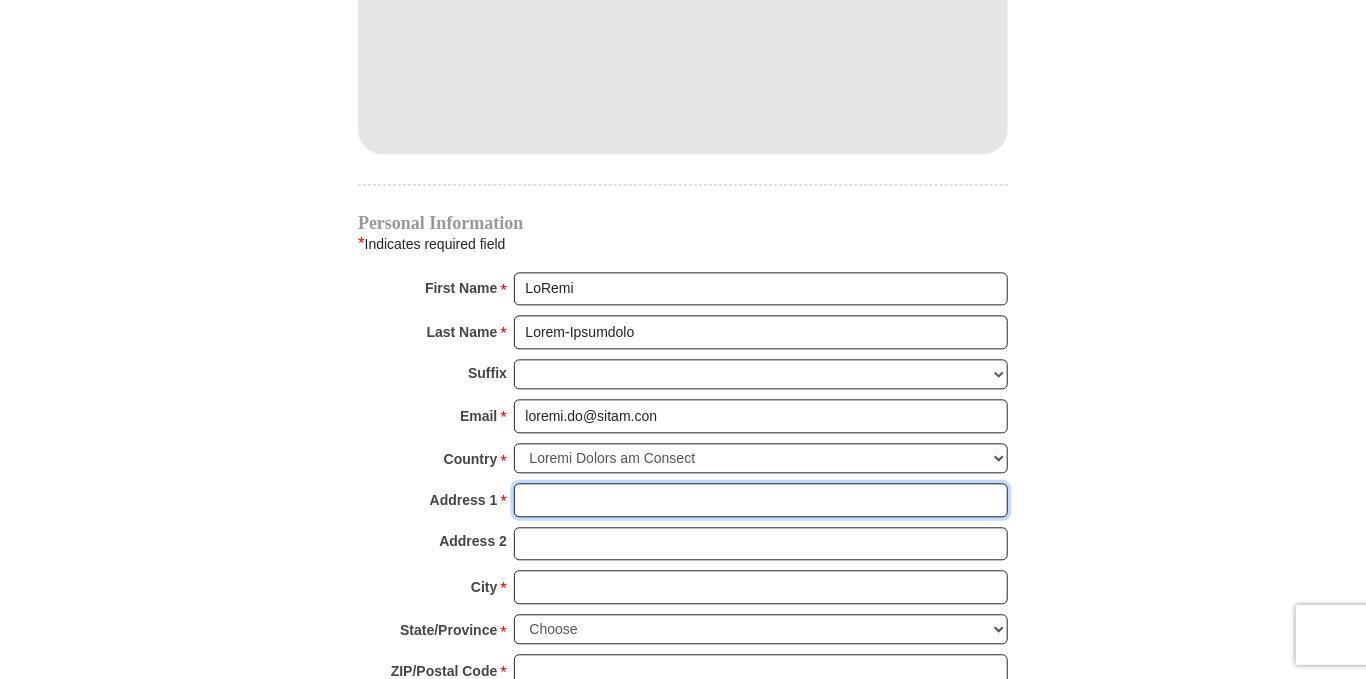 click on "Address 1
*" at bounding box center (761, 500) 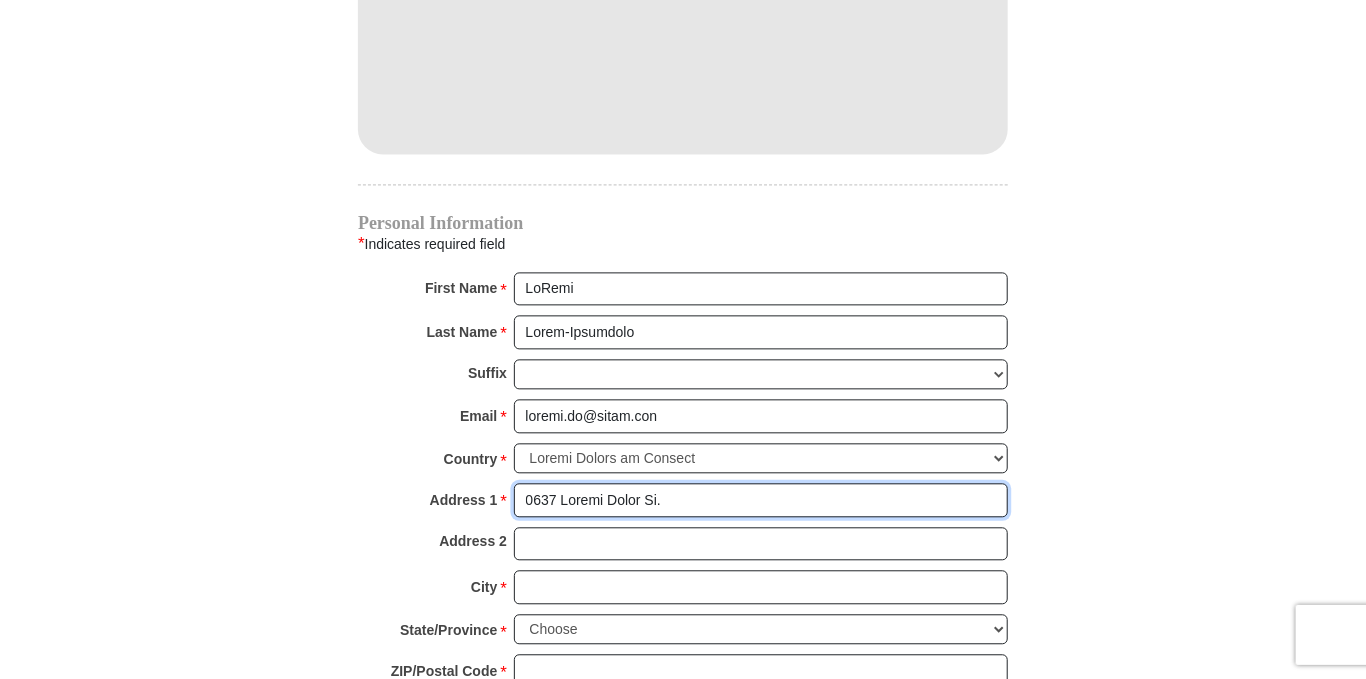 type on "0637 Loremi Dolor Si." 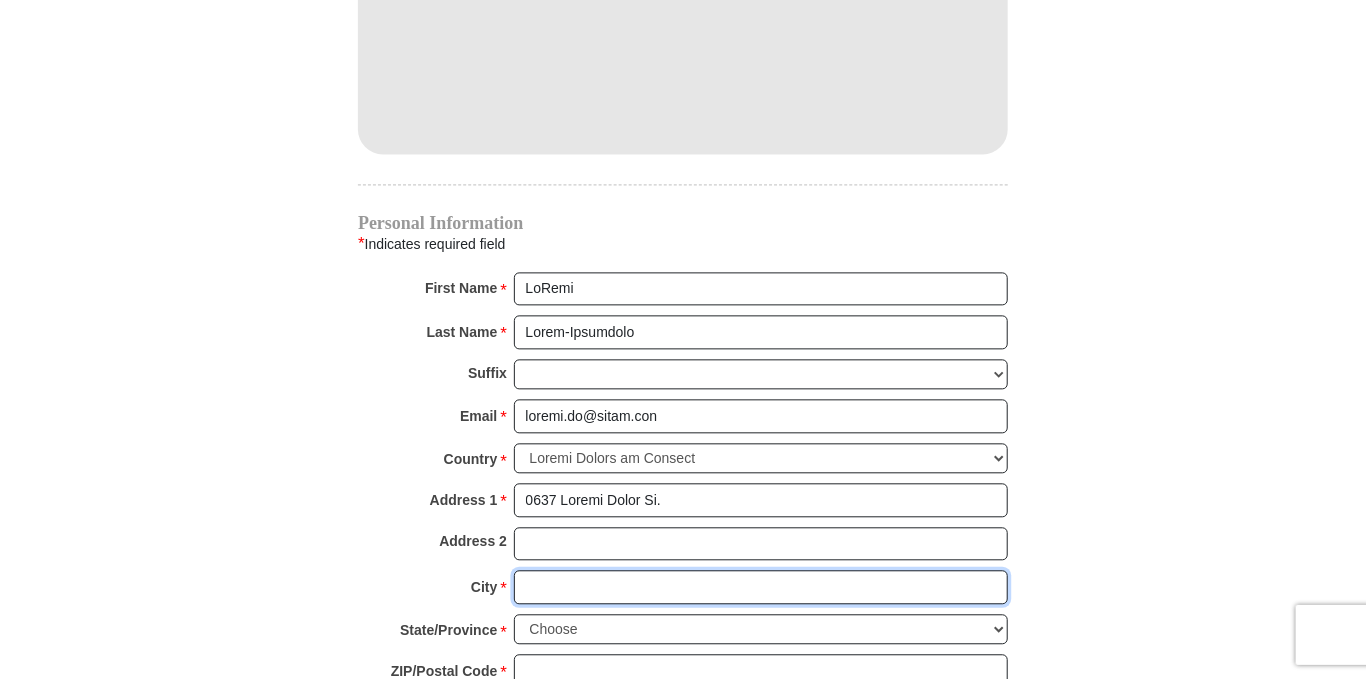 click on "City
*" at bounding box center (761, 587) 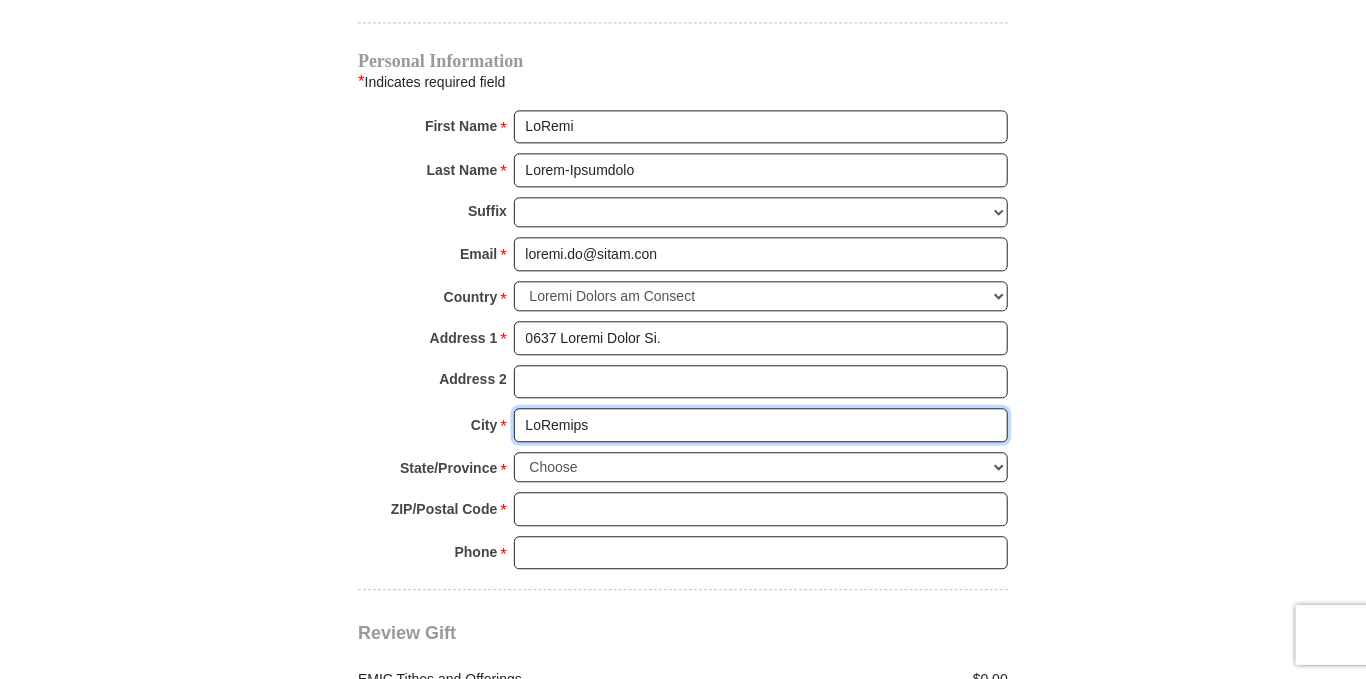 scroll, scrollTop: 2001, scrollLeft: 0, axis: vertical 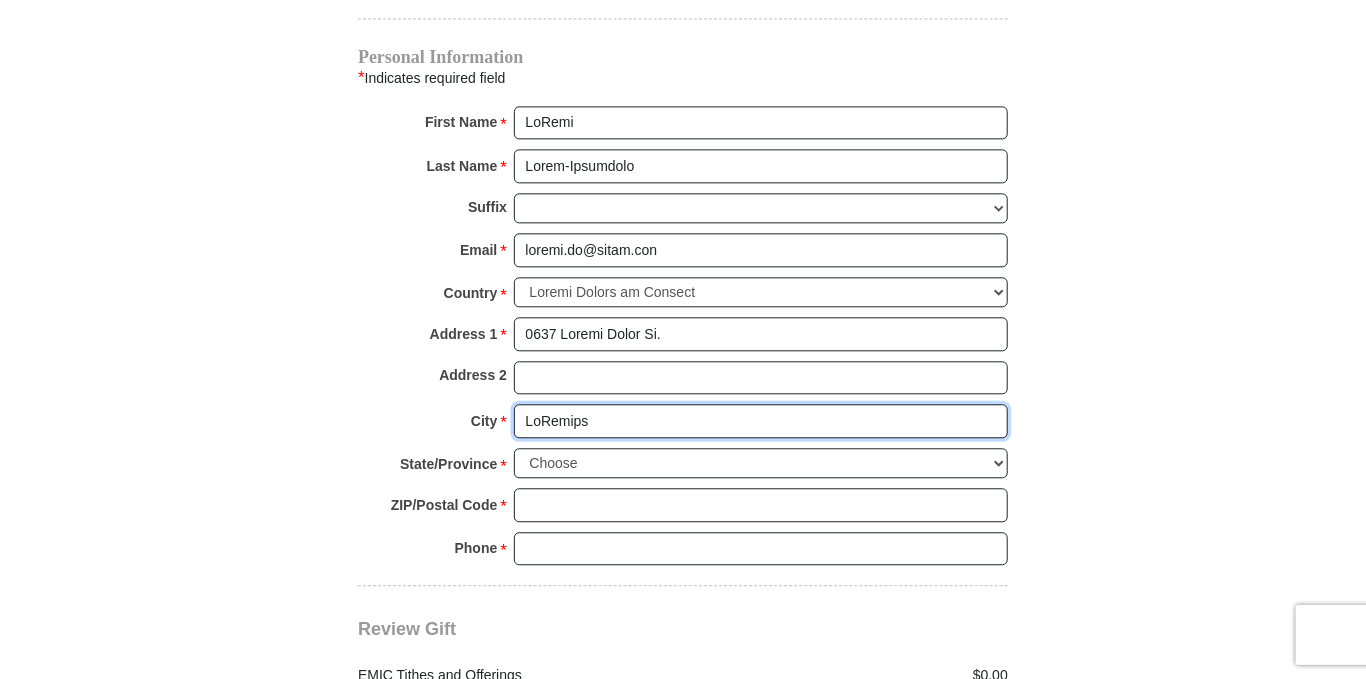 type on "LoRemips" 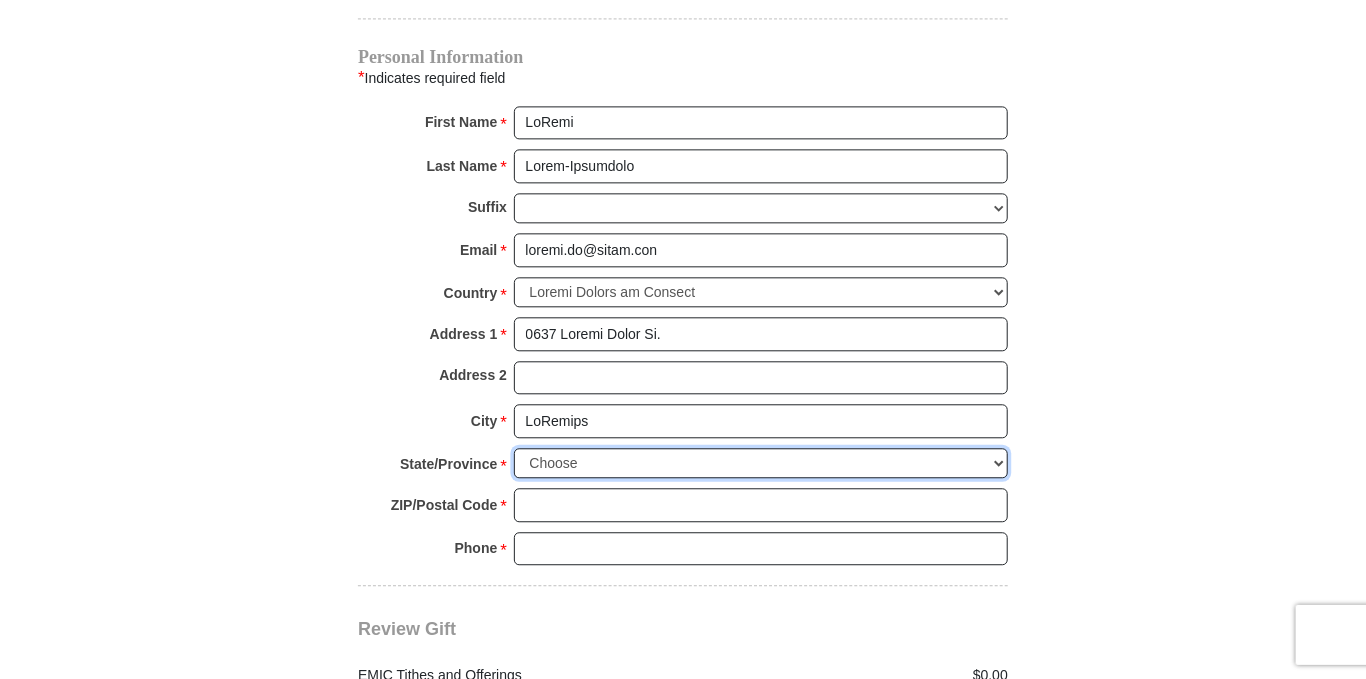 click on "Choose Alabama Alaska American Samoa Arizona Arkansas Armed Forces Americas Armed Forces Europe Armed Forces Pacific California Colorado Connecticut Delaware District of Columbia Federated States of Micronesia Florida Georgia Guam Hawaii Idaho Illinois Indiana Iowa Kansas Kentucky Louisiana Maine Marshall Islands Maryland Massachusetts Michigan Minnesota Mississippi Missouri Montana Nebraska Nevada New Hampshire New Jersey New Mexico New York North Carolina North Dakota Northern Mariana Islands Ohio Oklahoma Oregon Palau Pennsylvania Puerto Rico Rhode Island South Carolina South Dakota Tennessee Texas Utah Vermont Virgin Islands Virginia Washington West Virginia Wisconsin Wyoming" at bounding box center [761, 463] 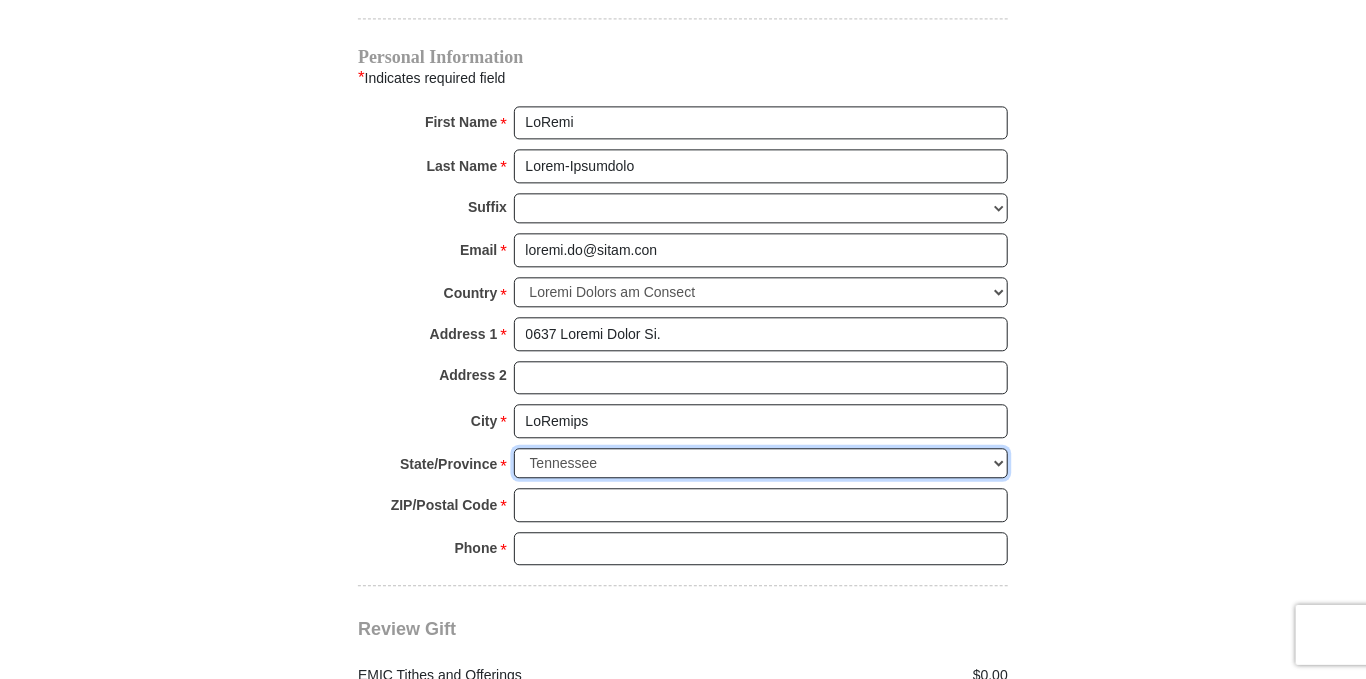 click on "Choose Alabama Alaska American Samoa Arizona Arkansas Armed Forces Americas Armed Forces Europe Armed Forces Pacific California Colorado Connecticut Delaware District of Columbia Federated States of Micronesia Florida Georgia Guam Hawaii Idaho Illinois Indiana Iowa Kansas Kentucky Louisiana Maine Marshall Islands Maryland Massachusetts Michigan Minnesota Mississippi Missouri Montana Nebraska Nevada New Hampshire New Jersey New Mexico New York North Carolina North Dakota Northern Mariana Islands Ohio Oklahoma Oregon Palau Pennsylvania Puerto Rico Rhode Island South Carolina South Dakota Tennessee Texas Utah Vermont Virgin Islands Virginia Washington West Virginia Wisconsin Wyoming" at bounding box center [761, 463] 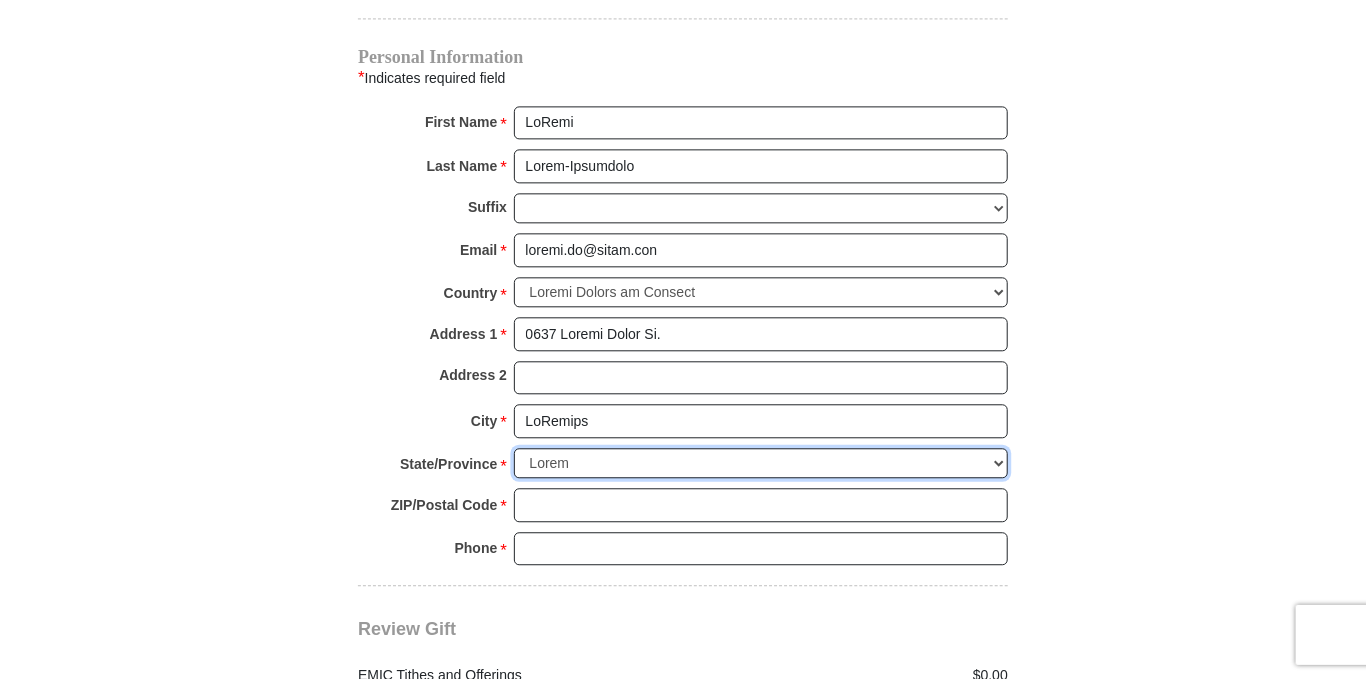 click on "Choose Alabama Alaska American Samoa Arizona Arkansas Armed Forces Americas Armed Forces Europe Armed Forces Pacific California Colorado Connecticut Delaware District of Columbia Federated States of Micronesia Florida Georgia Guam Hawaii Idaho Illinois Indiana Iowa Kansas Kentucky Louisiana Maine Marshall Islands Maryland Massachusetts Michigan Minnesota Mississippi Missouri Montana Nebraska Nevada New Hampshire New Jersey New Mexico New York North Carolina North Dakota Northern Mariana Islands Ohio Oklahoma Oregon Palau Pennsylvania Puerto Rico Rhode Island South Carolina South Dakota Tennessee Texas Utah Vermont Virgin Islands Virginia Washington West Virginia Wisconsin Wyoming" at bounding box center (761, 463) 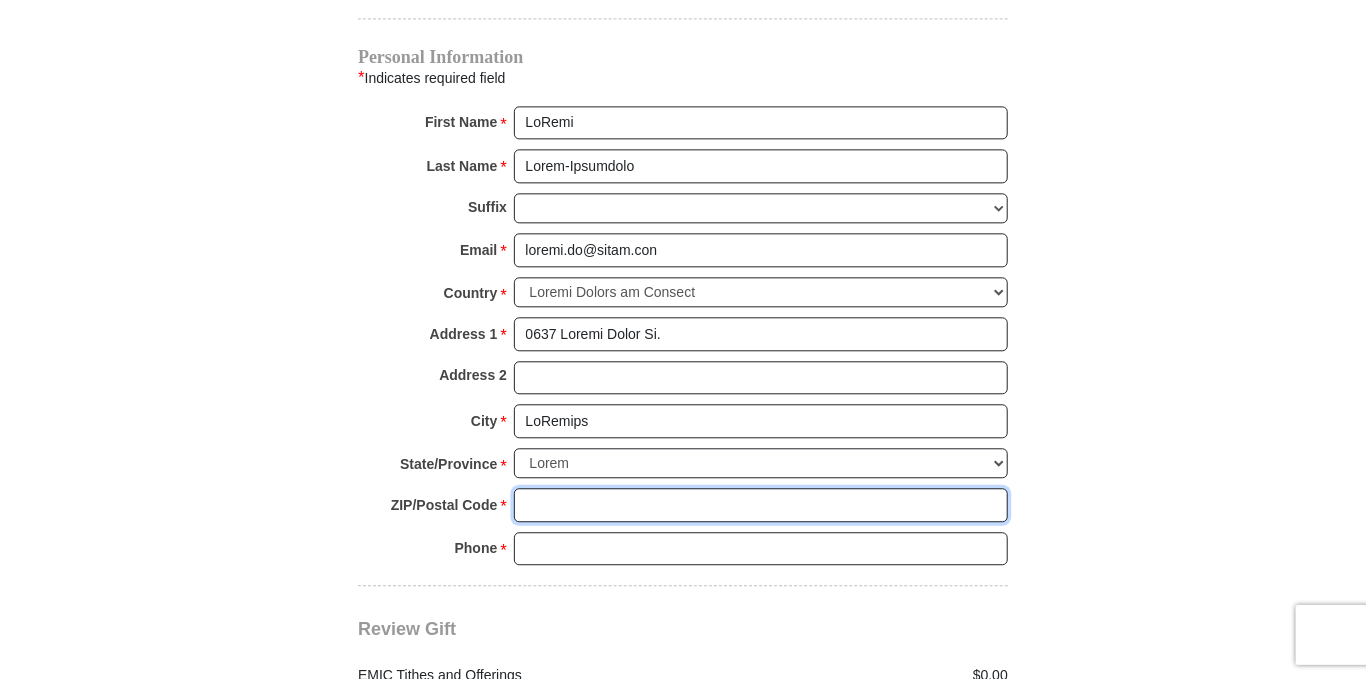 click on "ZIP/Postal Code
*" at bounding box center [761, 505] 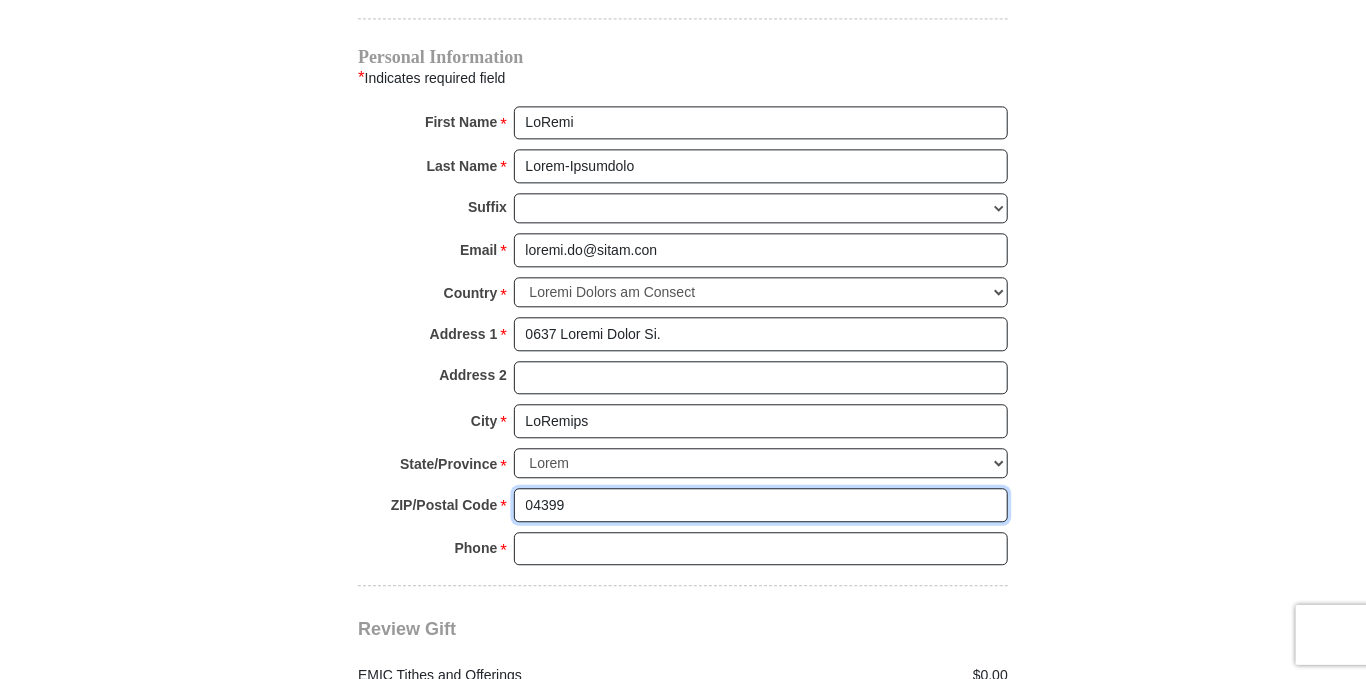 type on "04399" 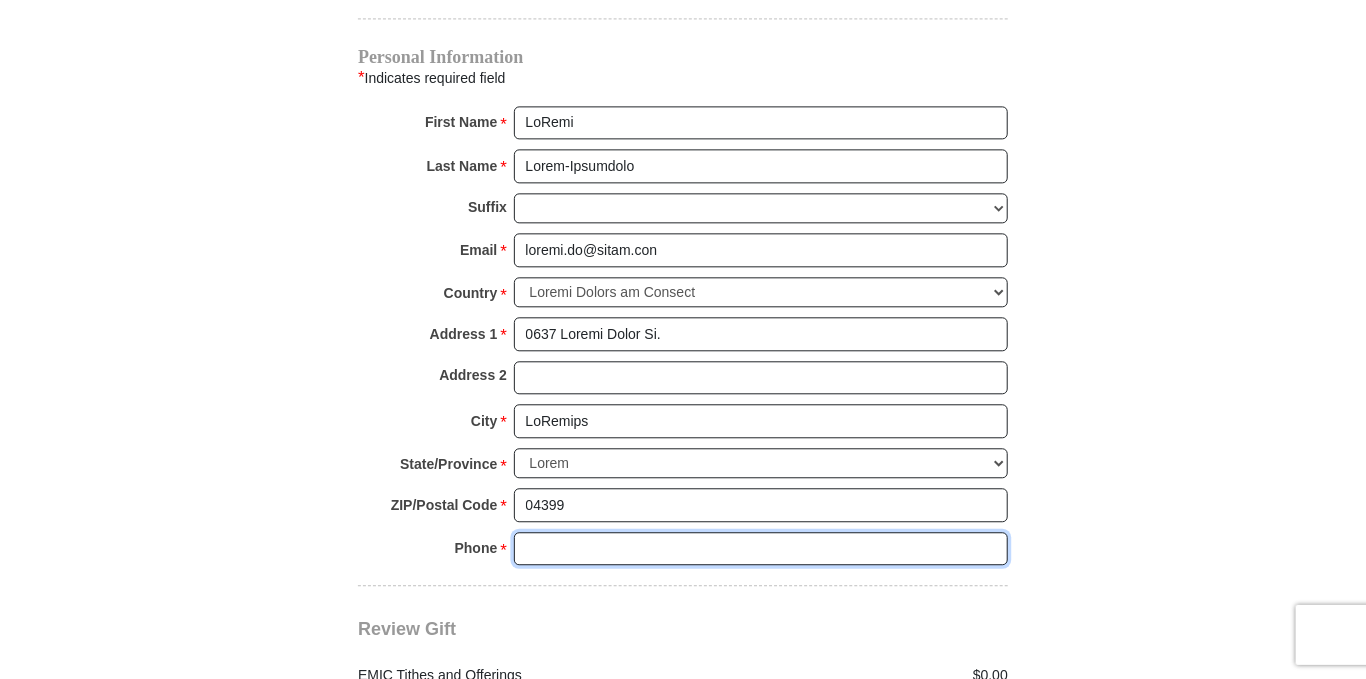 click on "Phone
*
*" at bounding box center [761, 549] 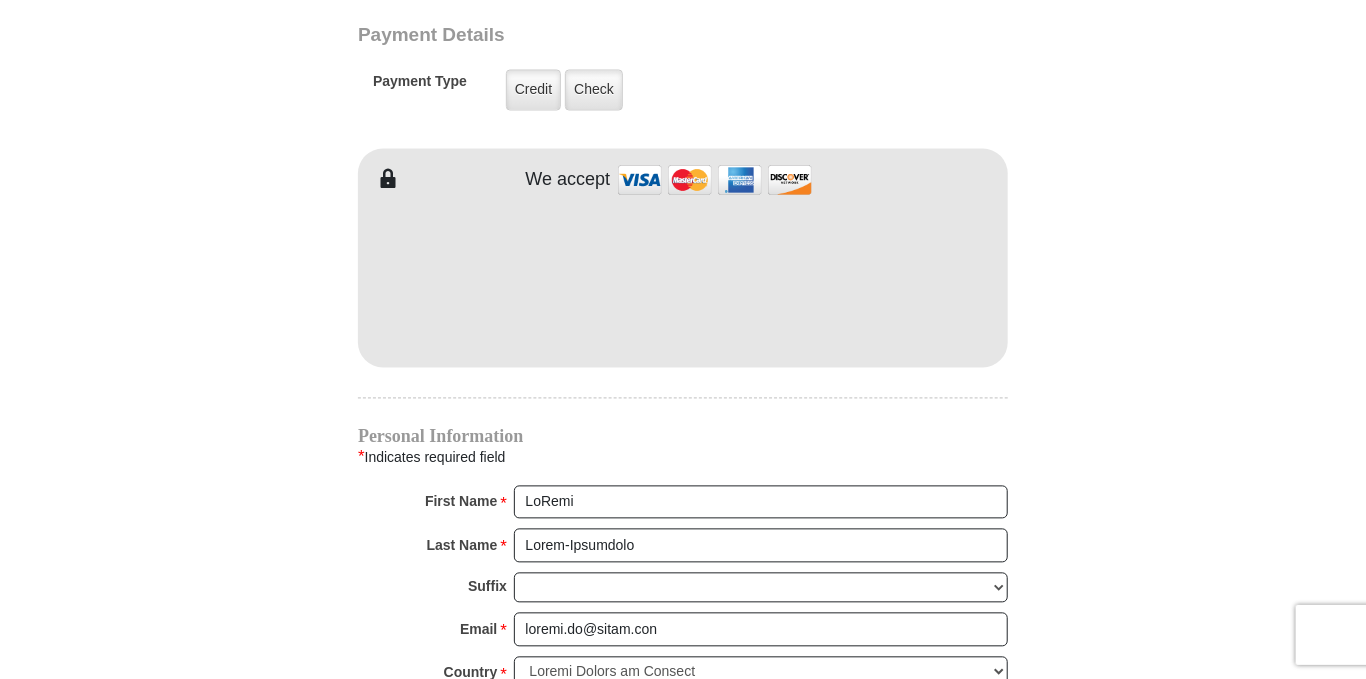 scroll, scrollTop: 1562, scrollLeft: 0, axis: vertical 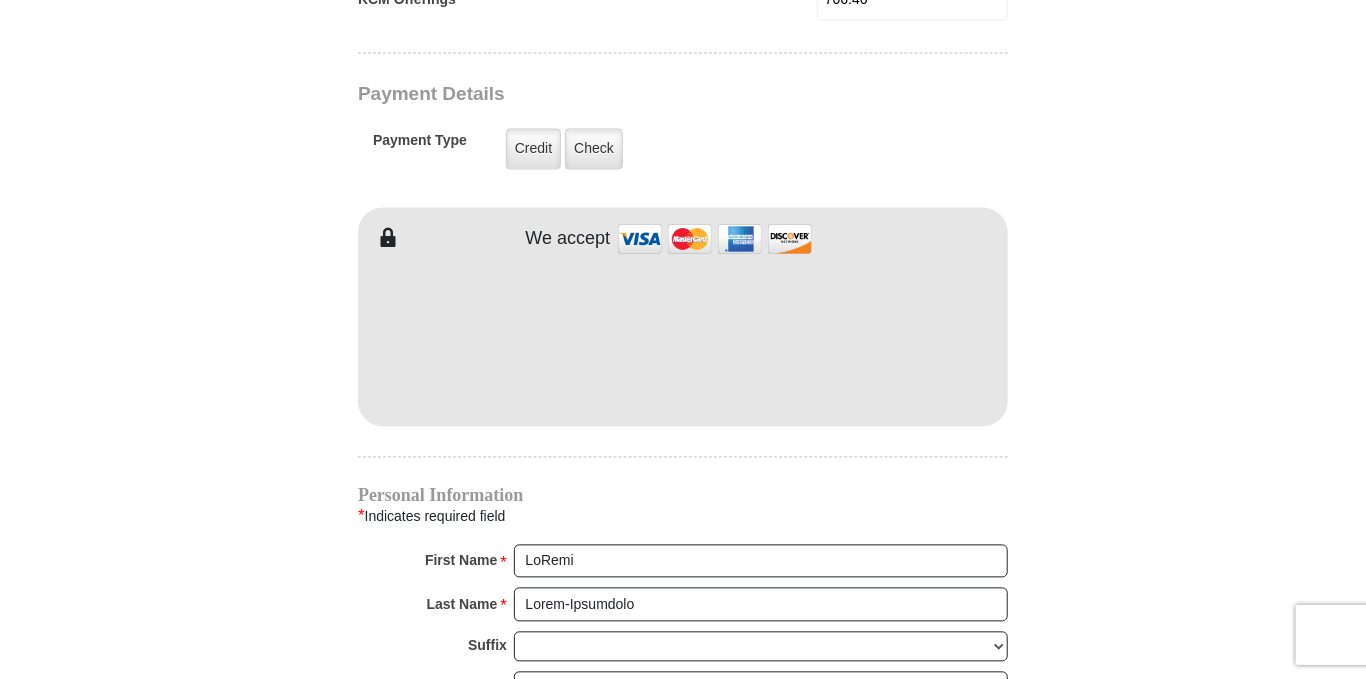 type on "9102655653" 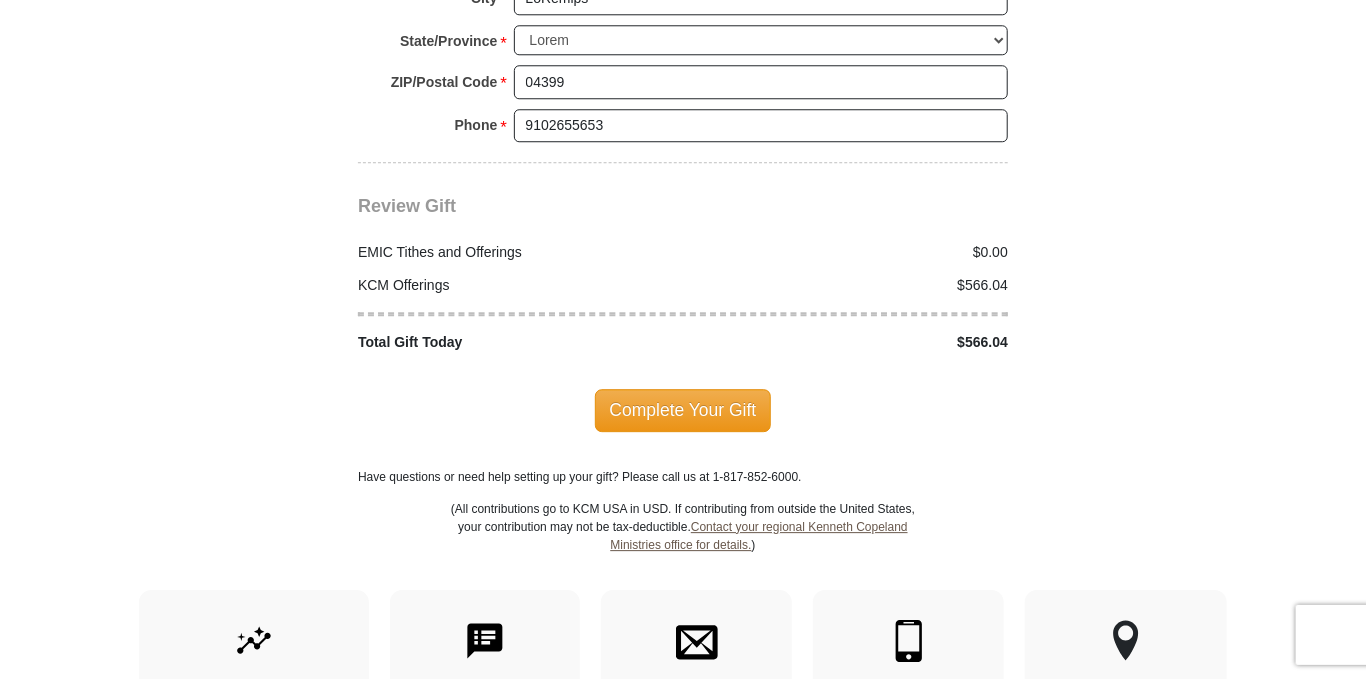 scroll, scrollTop: 2428, scrollLeft: 0, axis: vertical 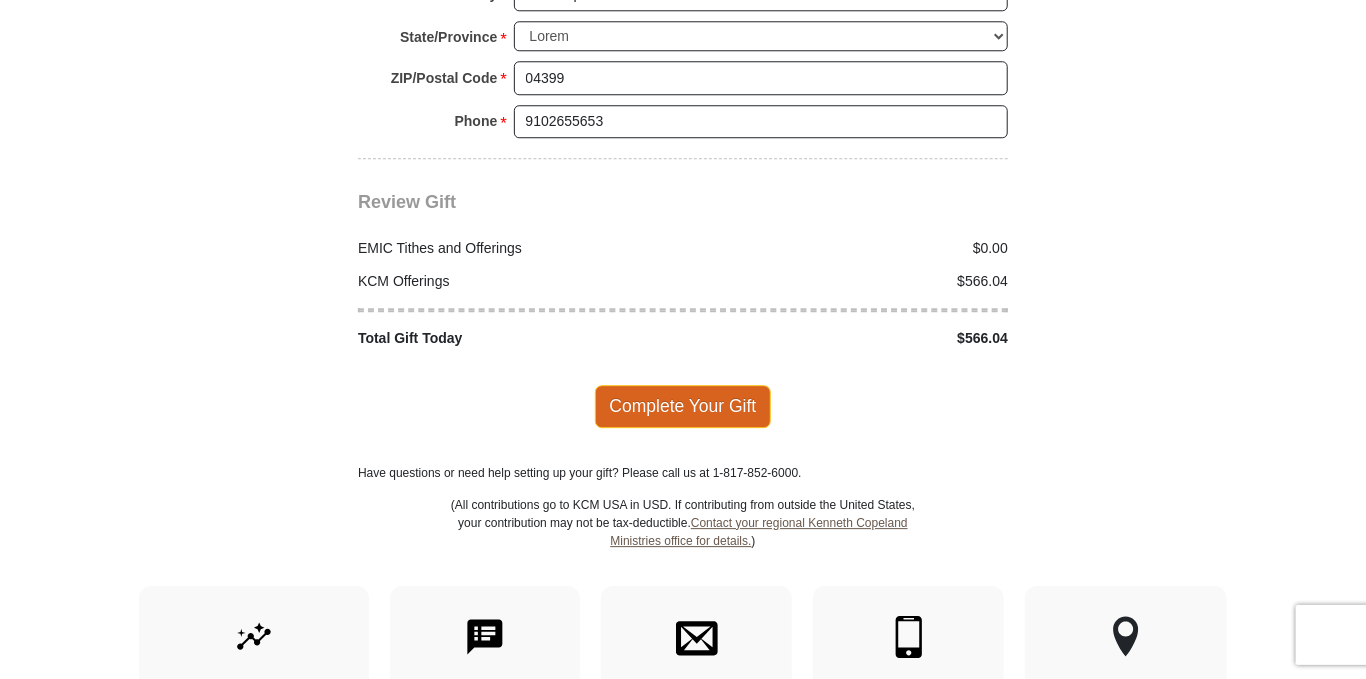 click on "Complete Your Gift" at bounding box center [683, 406] 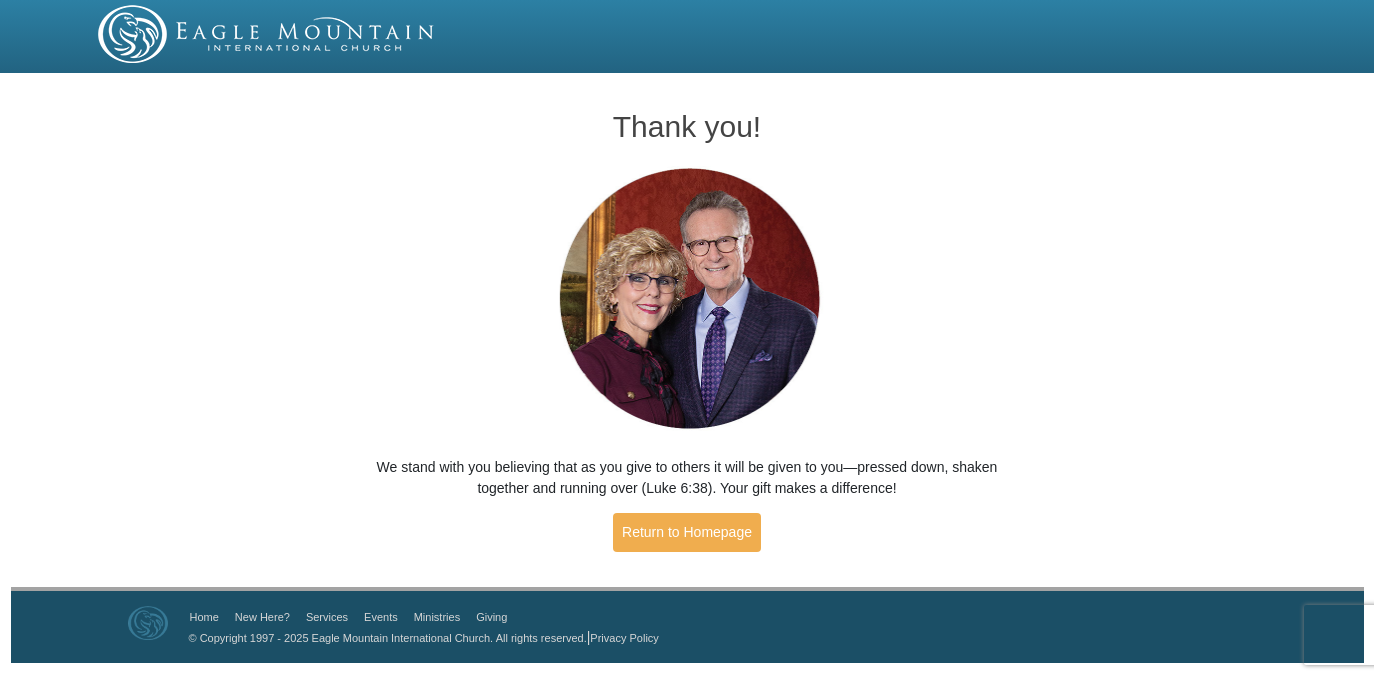 scroll, scrollTop: 0, scrollLeft: 0, axis: both 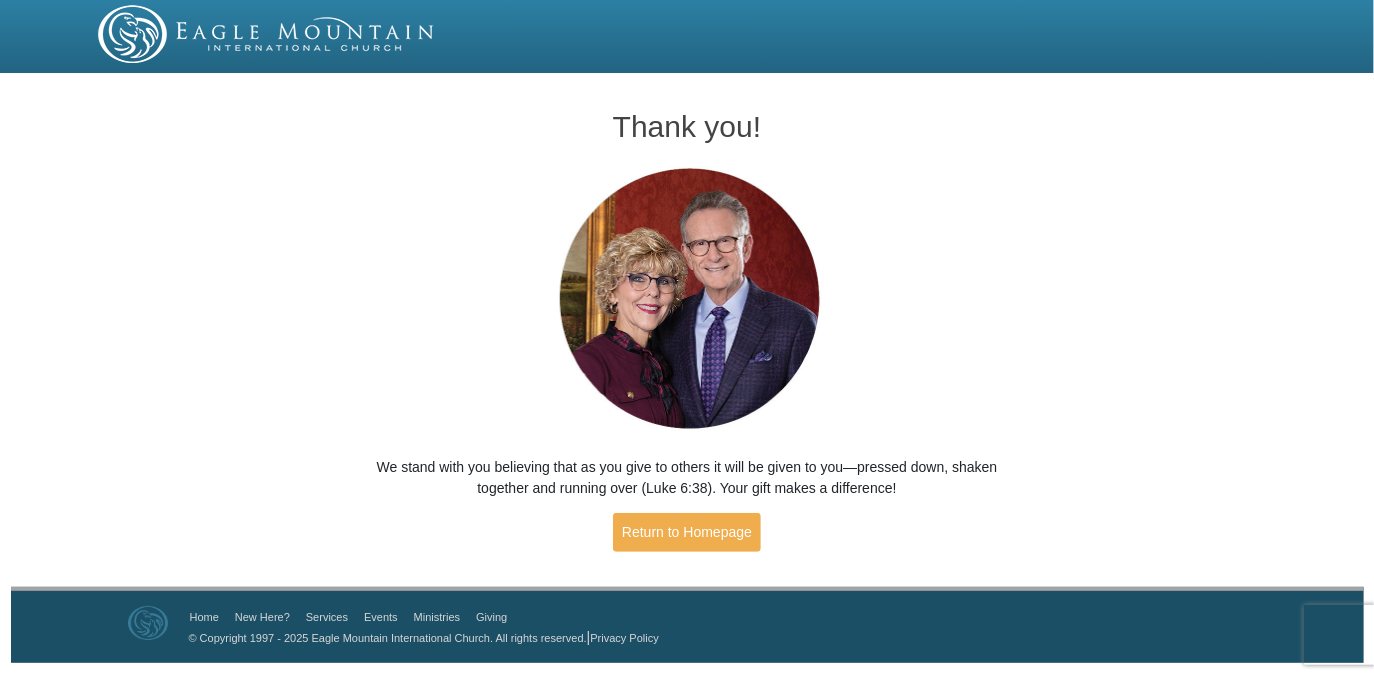click on "Thank you!
We stand with you believing that as you give to others it will be given to you—pressed down, shaken together and running over (Luke 6:38). Your gift makes a difference!
Return to Homepage" at bounding box center (687, 333) 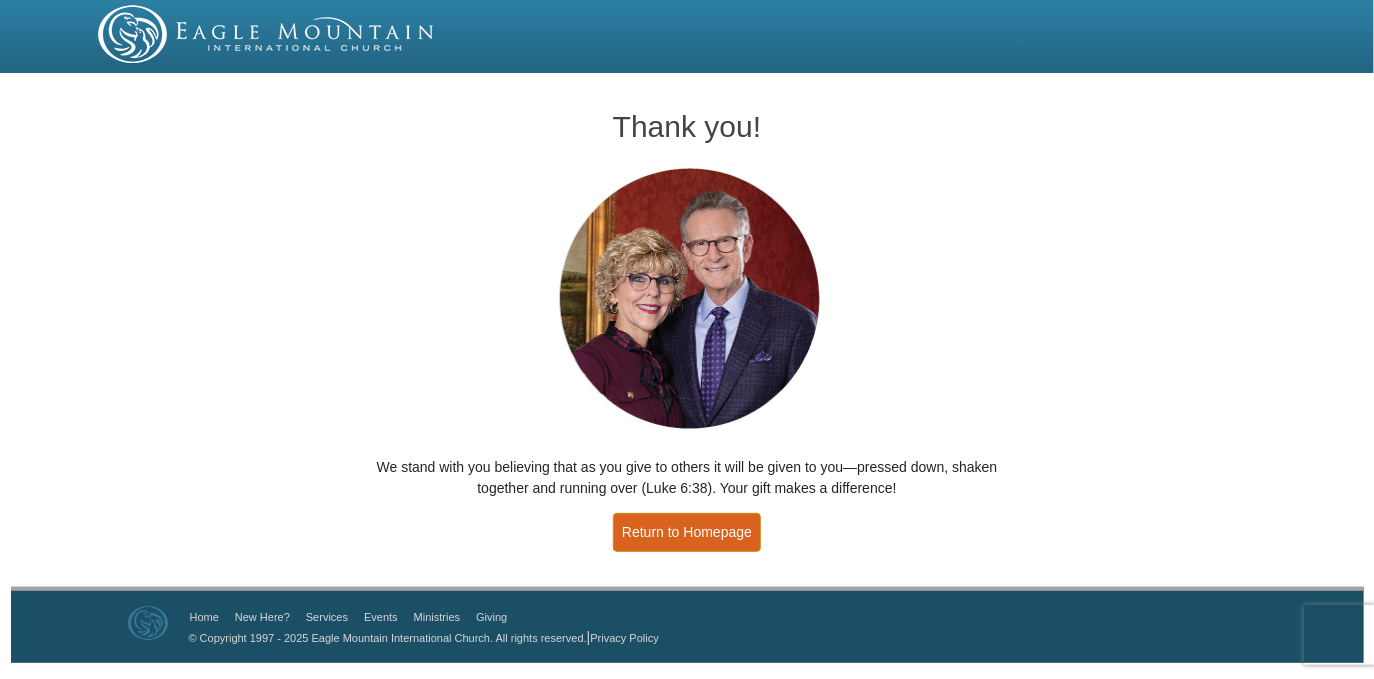 click on "Return to Homepage" at bounding box center [687, 532] 